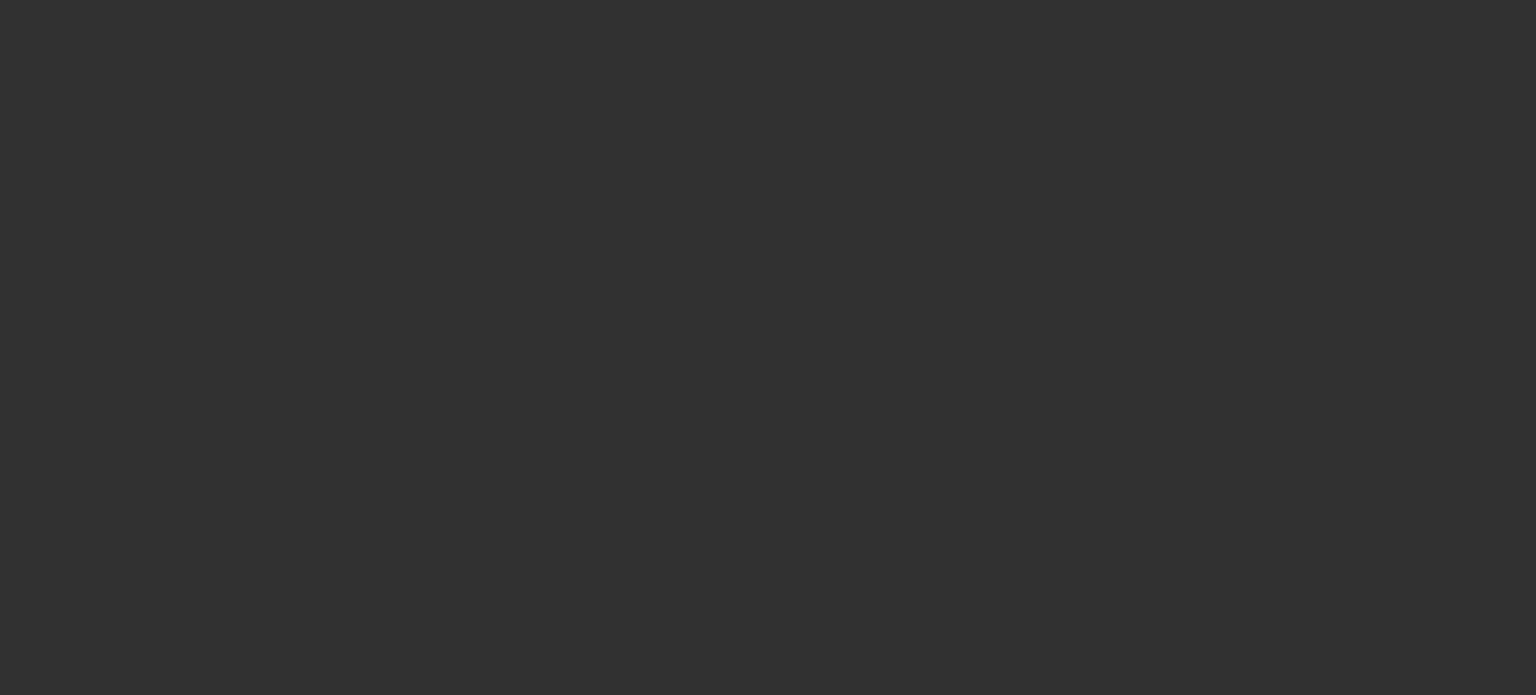scroll, scrollTop: 0, scrollLeft: 0, axis: both 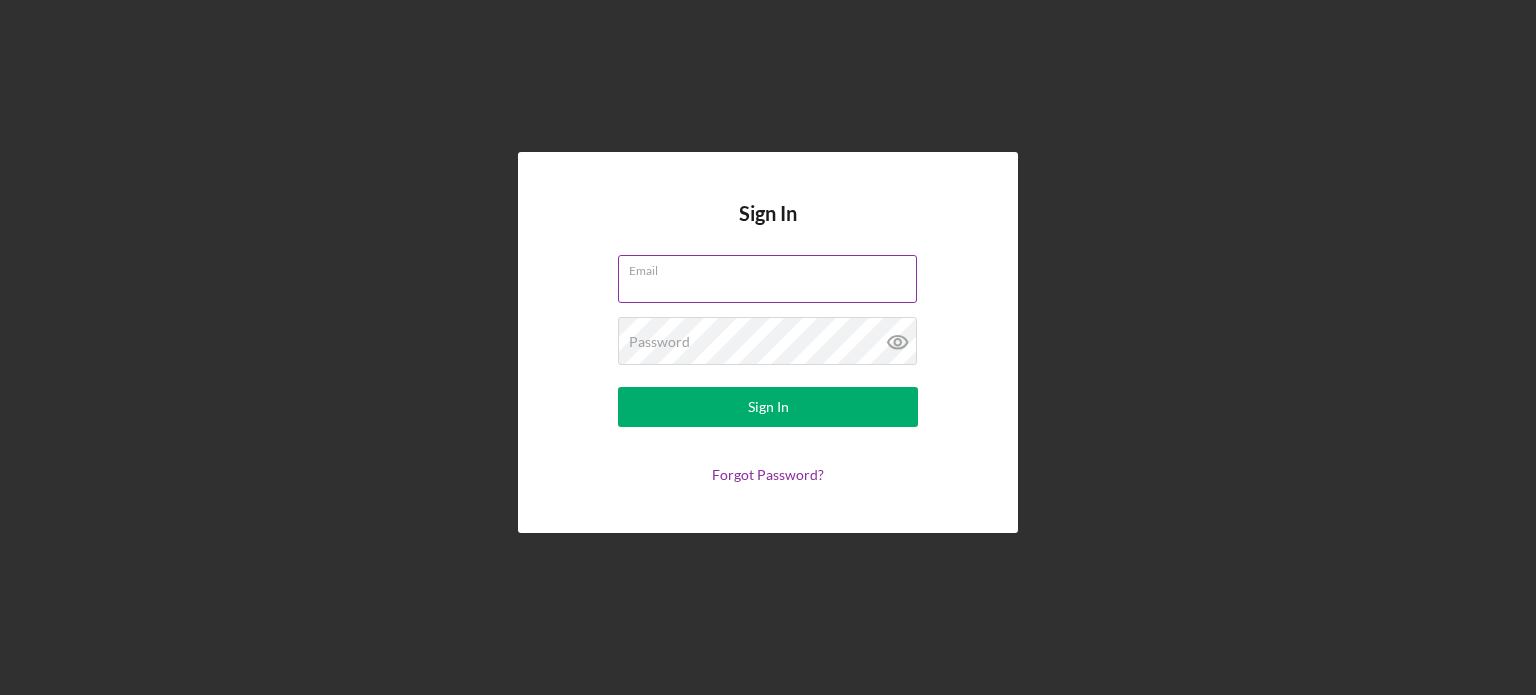 click on "Email" at bounding box center (767, 279) 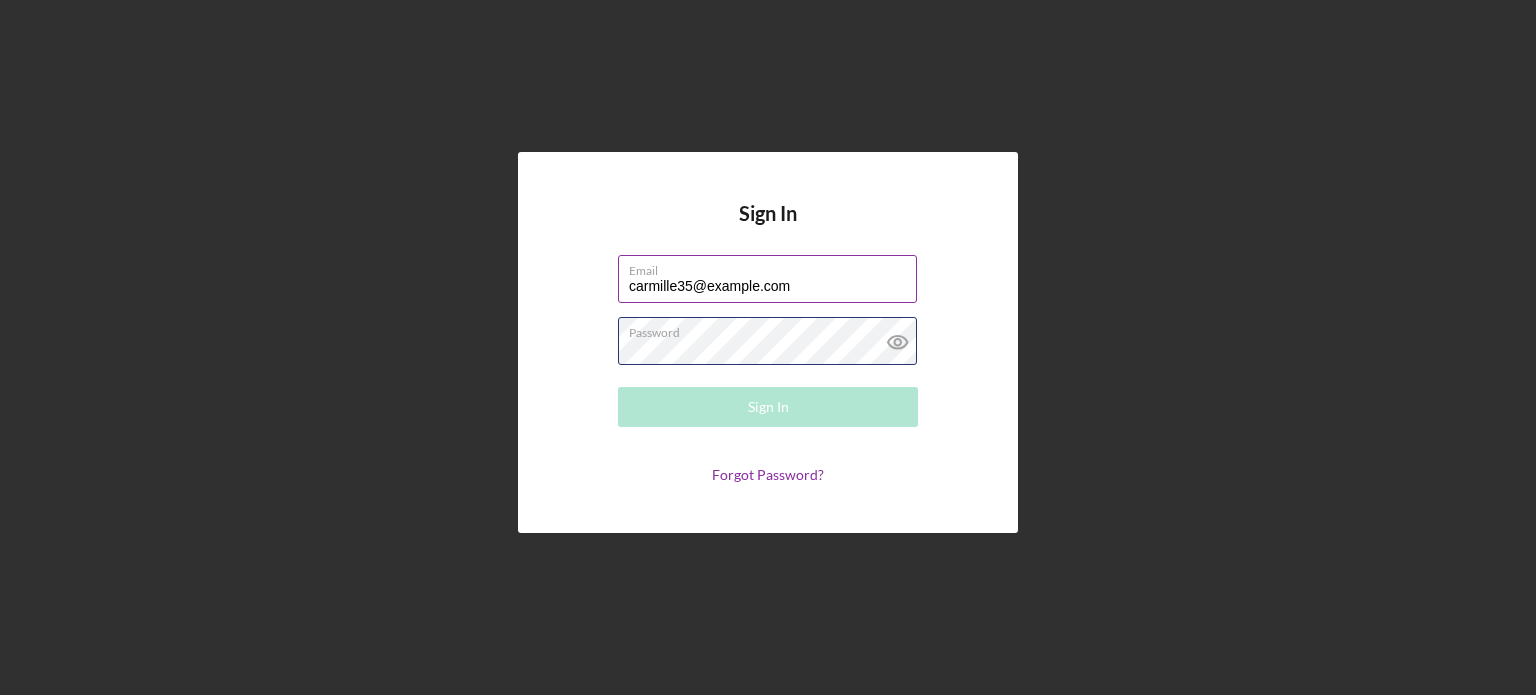 click on "Password Required" at bounding box center [768, 342] 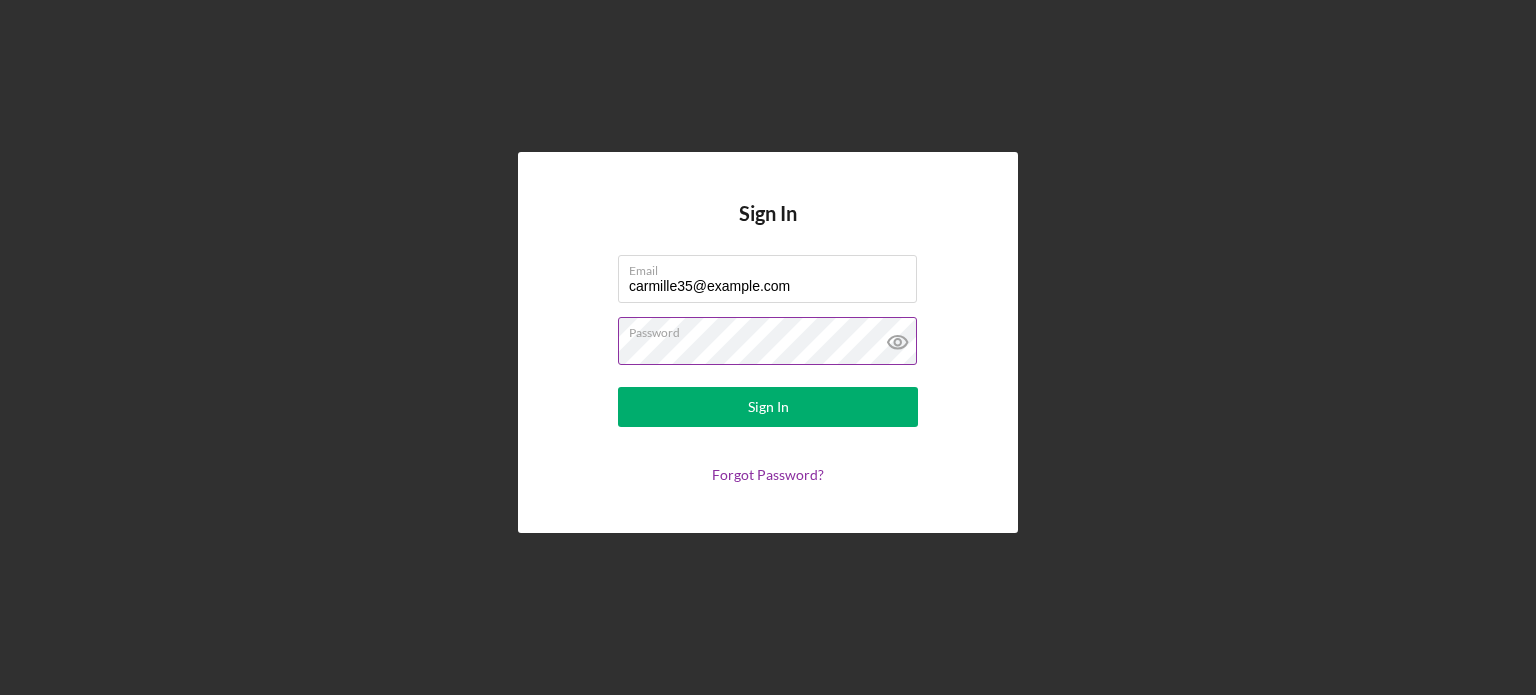 click 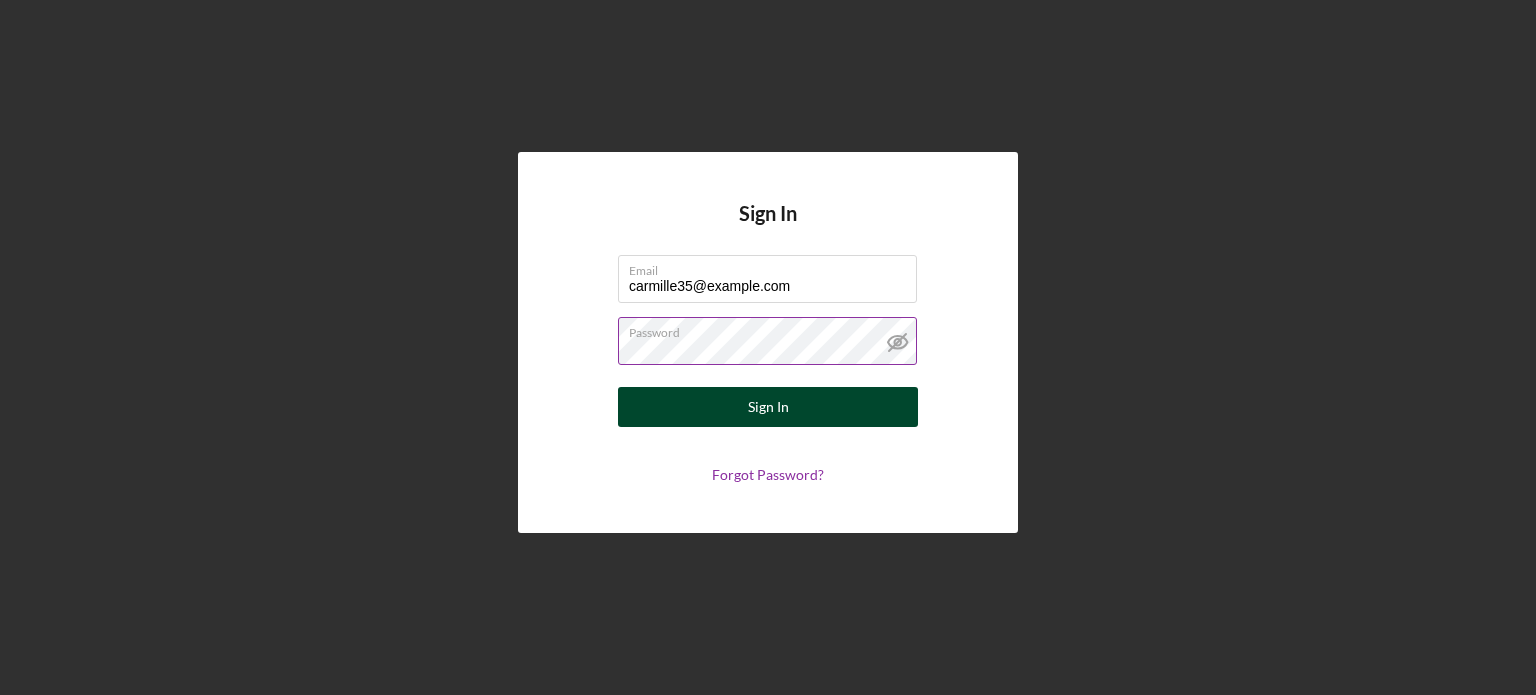 click on "Sign In" at bounding box center (768, 407) 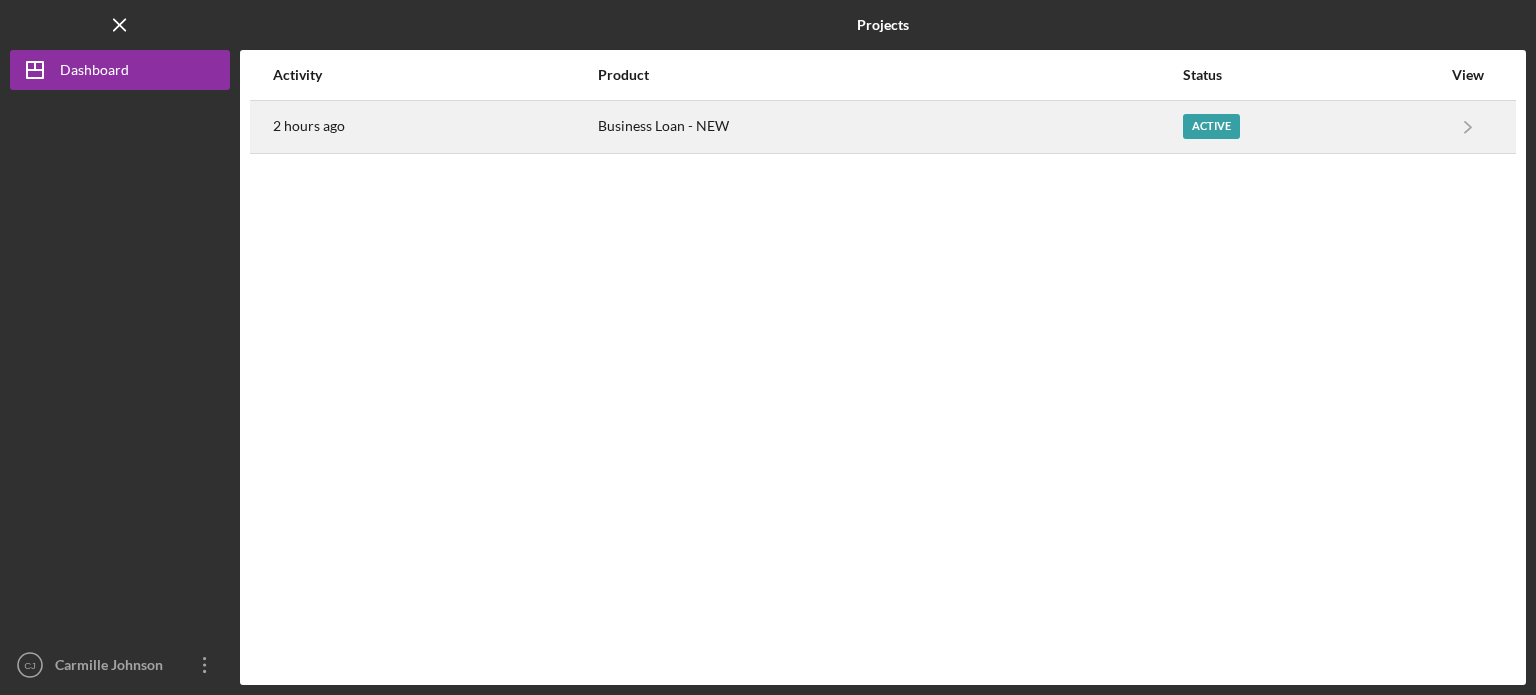 click on "Business Loan - NEW" at bounding box center (889, 127) 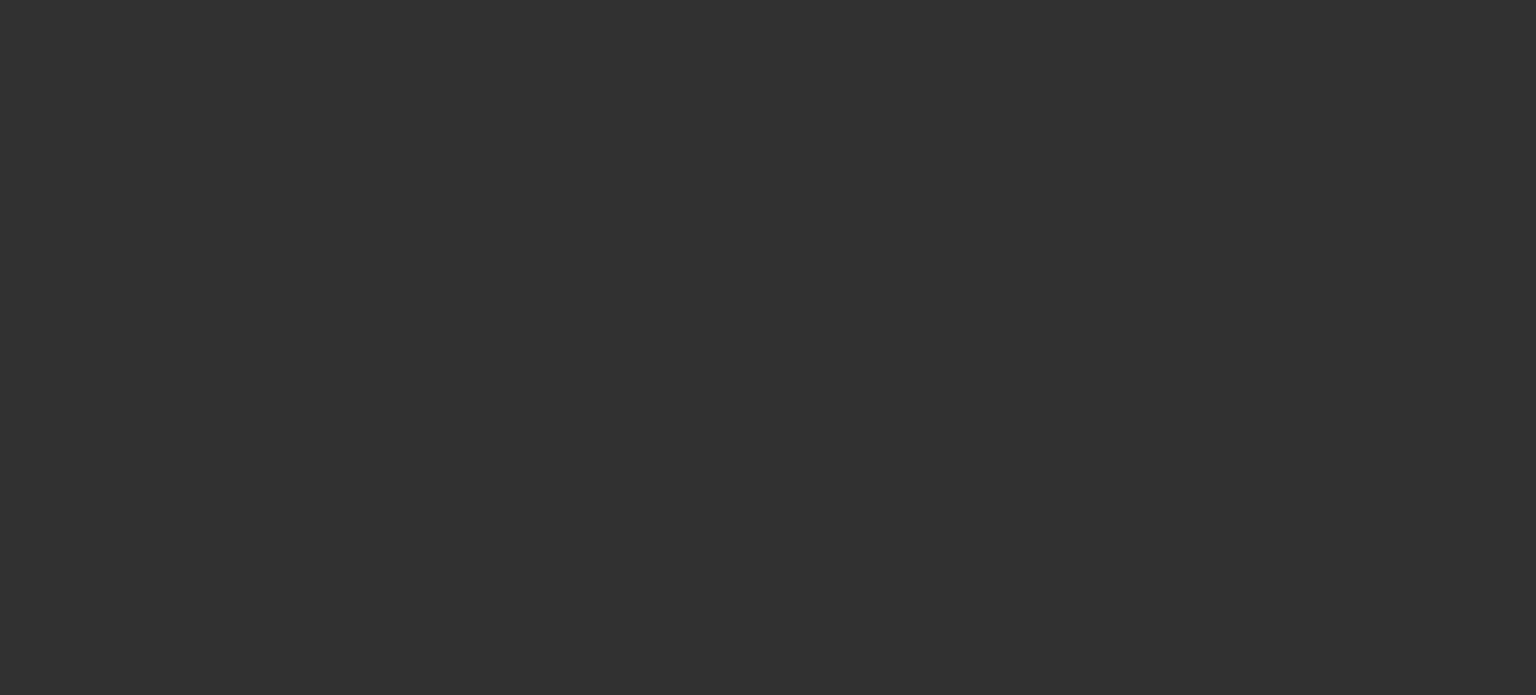 scroll, scrollTop: 0, scrollLeft: 0, axis: both 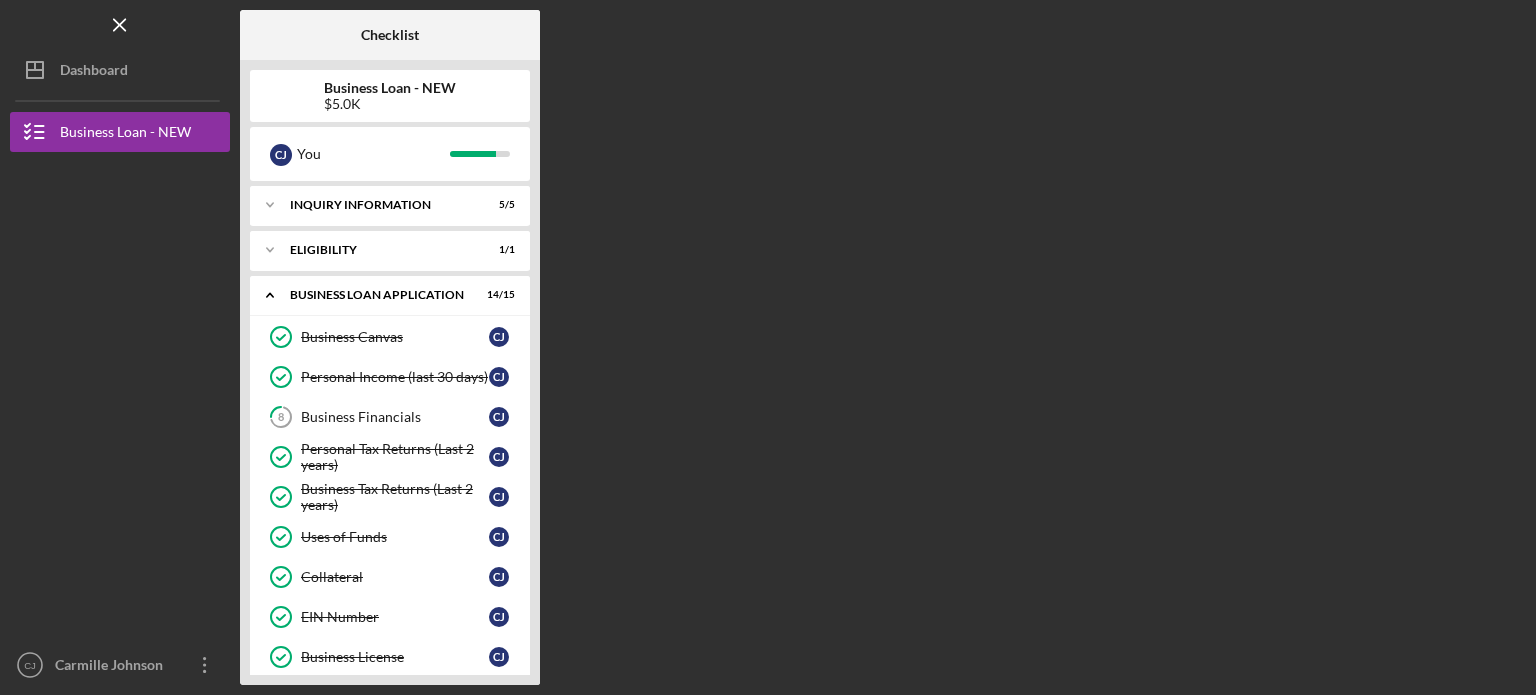 click on "Checklist Business Loan - NEW $5.0K C J You Icon/Expander INQUIRY INFORMATION 5 / 5 Icon/Expander ELIGIBILITY  1 / 1 Icon/Expander BUSINESS LOAN APPLICATION  14 / 15 Business Canvas Business Canvas C J Personal Income (last 30 days) Personal Income (last 30 days) C J 8 Business Financials C J Personal Tax Returns (Last 2 years) Personal Tax Returns (Last 2 years) C J Business Tax Returns (Last 2 years) Business Tax Returns (Last 2 years) C J Uses of Funds Uses of Funds C J Collateral Collateral C J EIN Number EIN Number C J Business License Business License C J Organizational Documents Organizational Documents C J Demographic Information Demographic Information C J No Credit Elsewhere (for loan applications over $20K) No Credit Elsewhere (for loan applications over $20K) C J Attestation (required for all new loan applications) Attestation (required for all new loan applications) C J Fee Disclosure(Required for all business applications,Not needed for Contractor loans) C J Underwriting Underwriting C J 1 / 1 1" at bounding box center [883, 347] 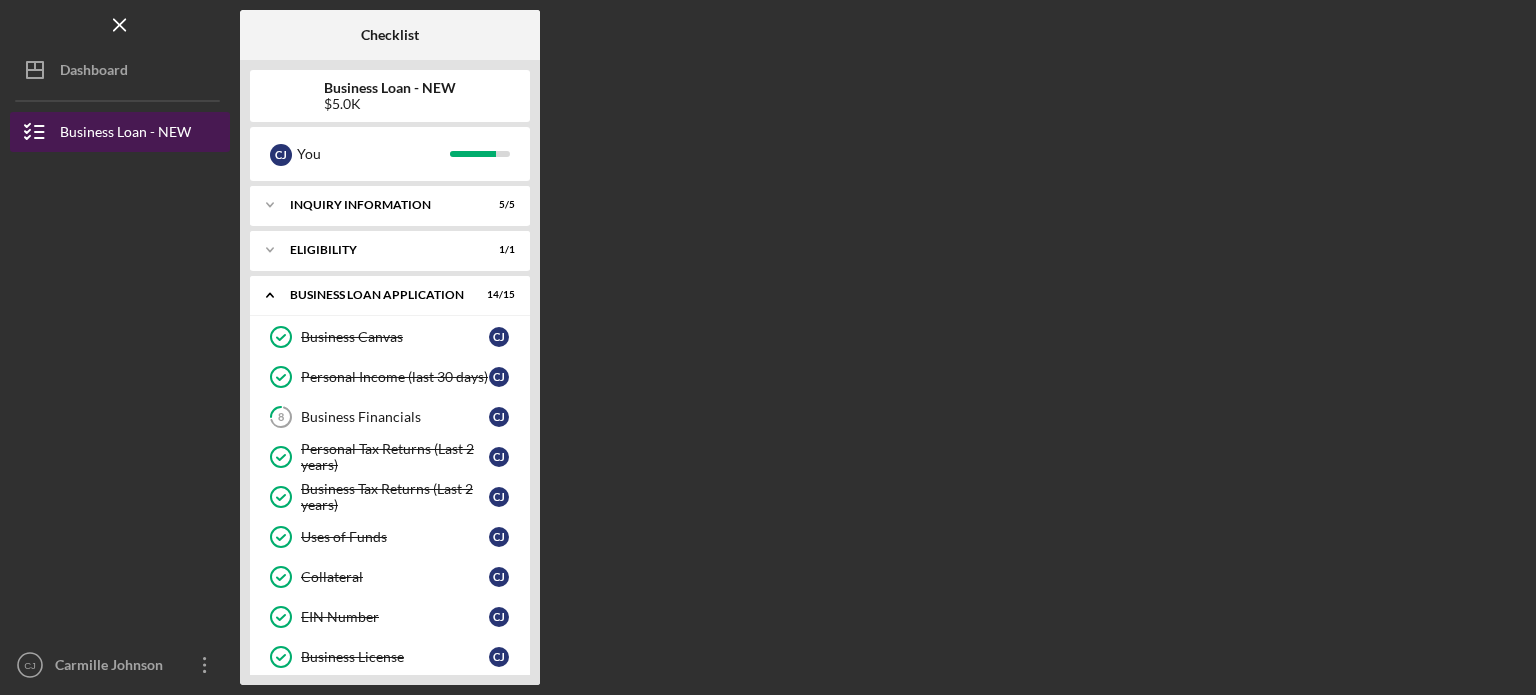 click on "Business Loan - NEW" at bounding box center (125, 134) 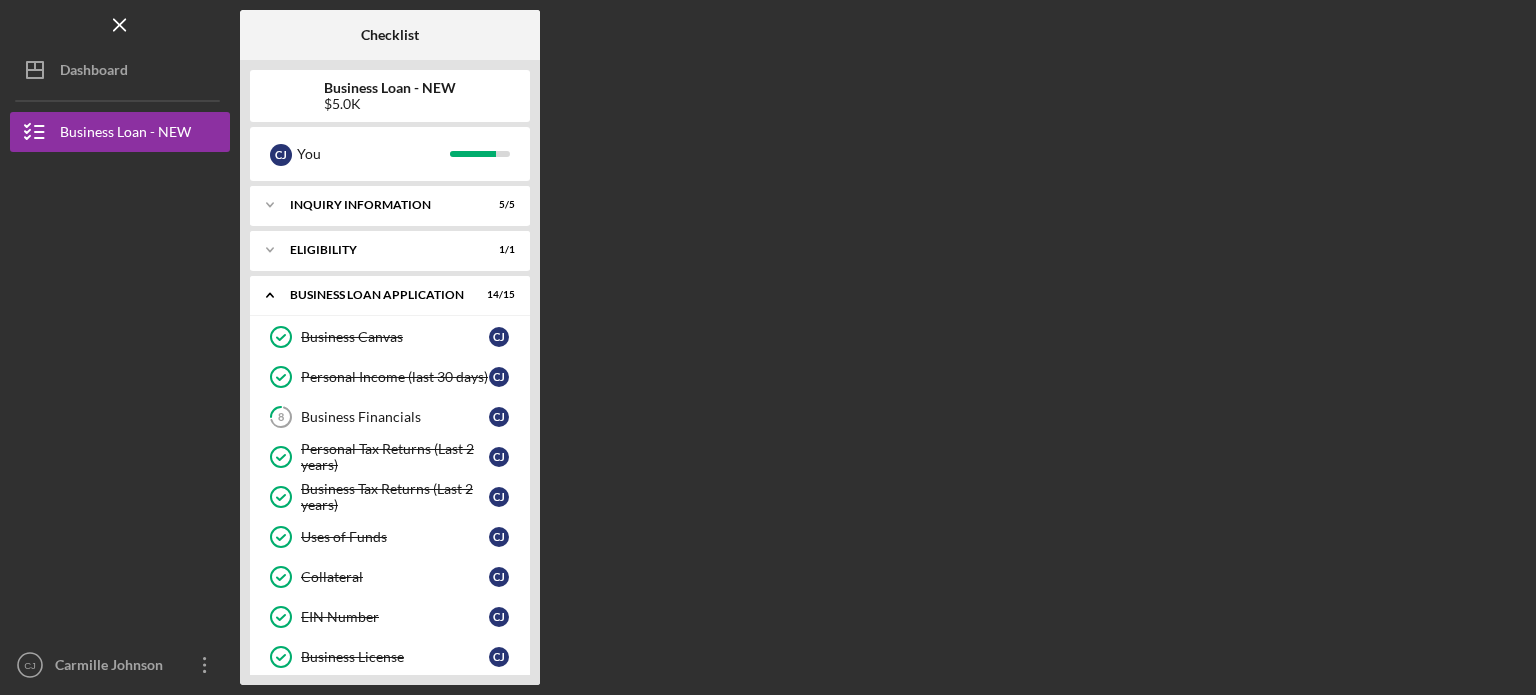 click on "Checklist Business Loan - NEW $5.0K C J You Icon/Expander INQUIRY INFORMATION 5 / 5 Icon/Expander ELIGIBILITY  1 / 1 Icon/Expander BUSINESS LOAN APPLICATION  14 / 15 Business Canvas Business Canvas C J Personal Income (last 30 days) Personal Income (last 30 days) C J 8 Business Financials C J Personal Tax Returns (Last 2 years) Personal Tax Returns (Last 2 years) C J Business Tax Returns (Last 2 years) Business Tax Returns (Last 2 years) C J Uses of Funds Uses of Funds C J Collateral Collateral C J EIN Number EIN Number C J Business License Business License C J Organizational Documents Organizational Documents C J Demographic Information Demographic Information C J No Credit Elsewhere (for loan applications over $20K) No Credit Elsewhere (for loan applications over $20K) C J Attestation (required for all new loan applications) Attestation (required for all new loan applications) C J Fee Disclosure(Required for all business applications,Not needed for Contractor loans) C J Underwriting Underwriting C J 1 / 1 1" at bounding box center [883, 347] 